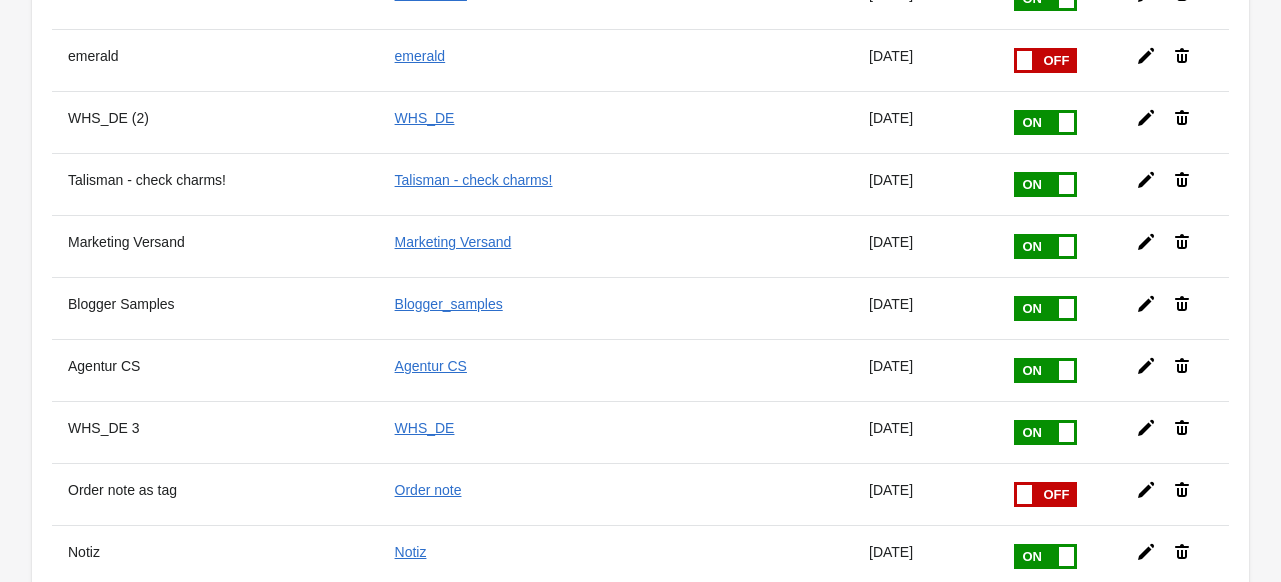 scroll, scrollTop: 1300, scrollLeft: 0, axis: vertical 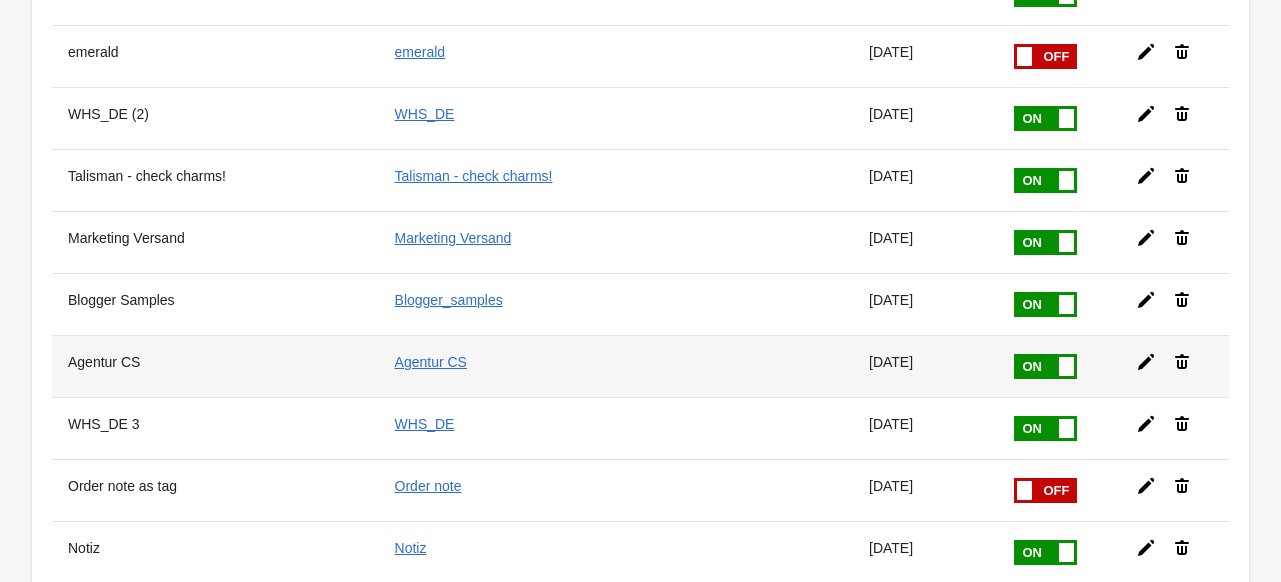 click 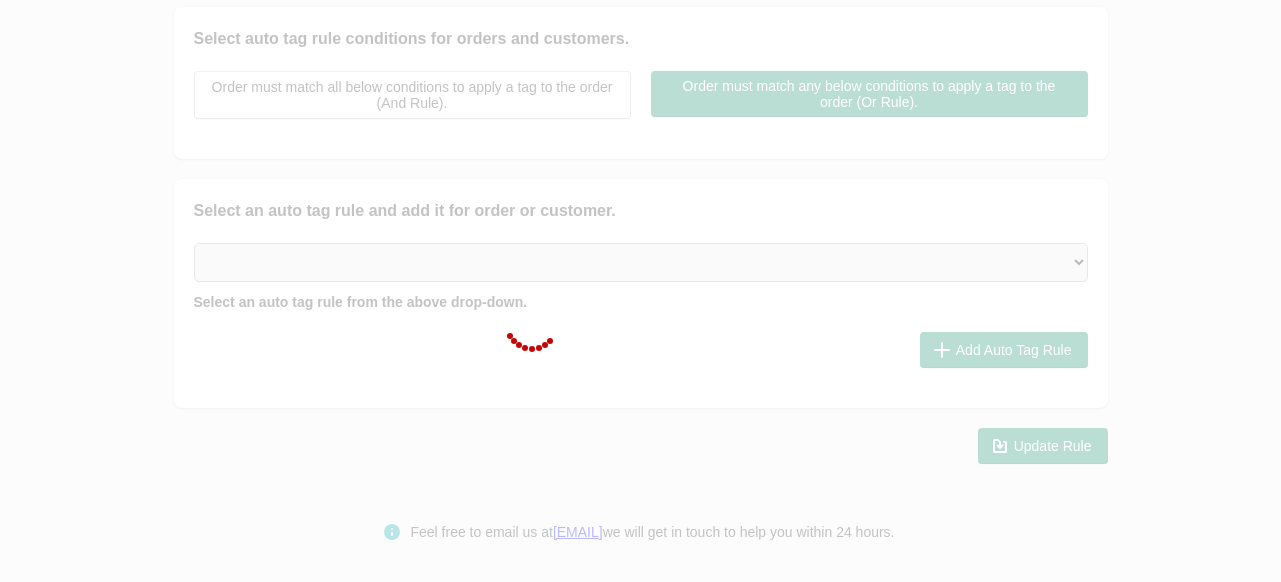 type on "Agentur CS" 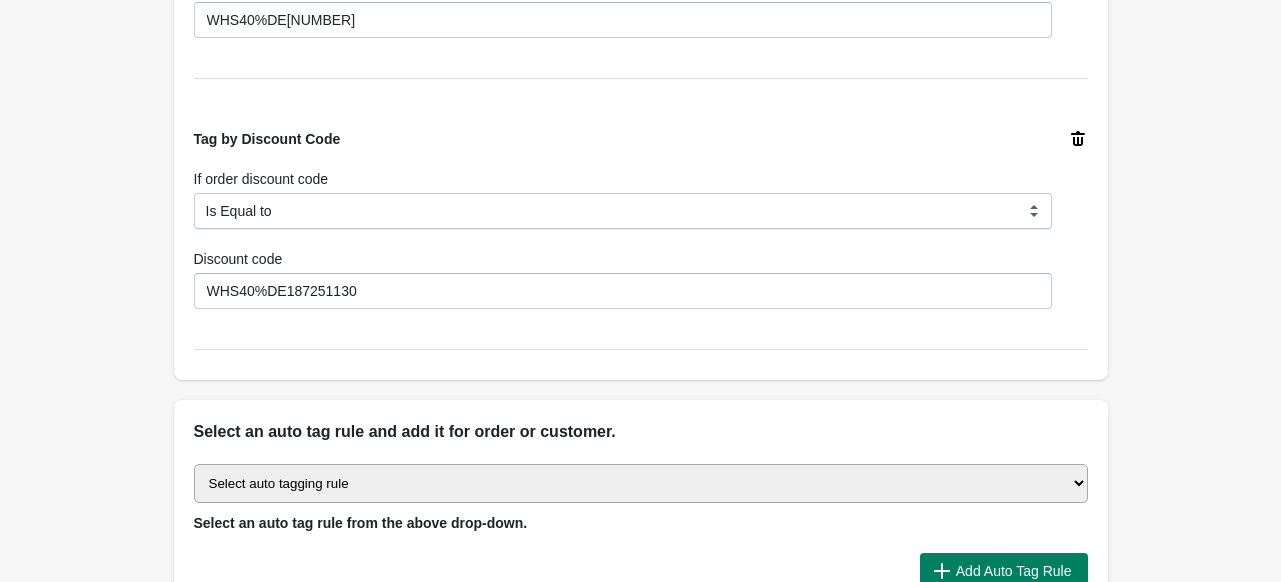 scroll, scrollTop: 1001, scrollLeft: 0, axis: vertical 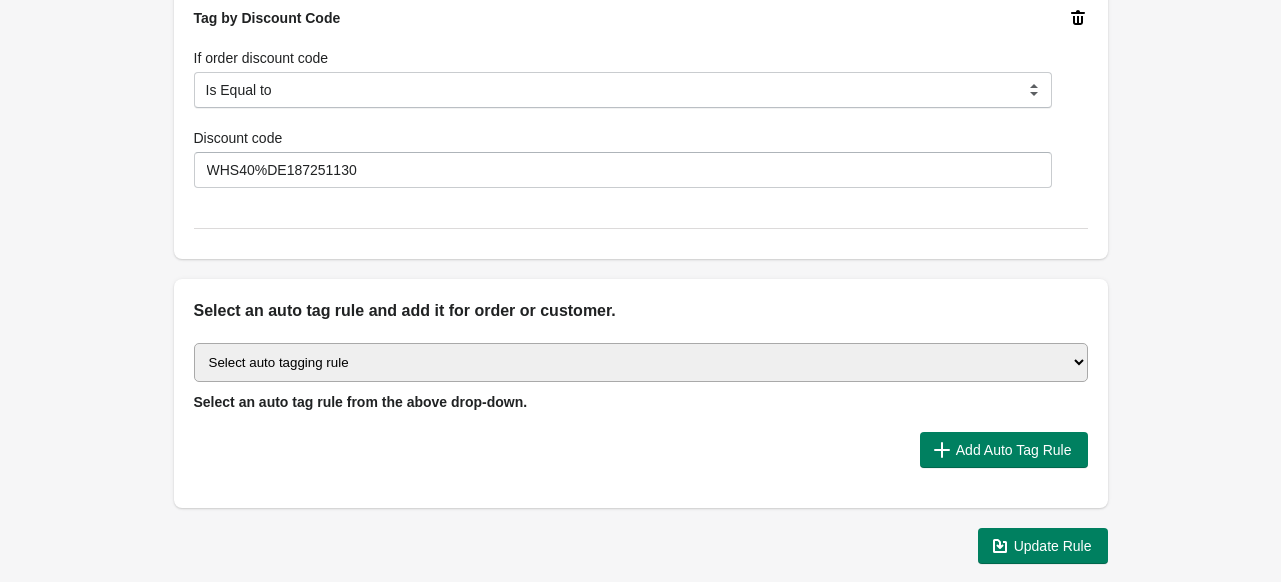 click on "Tag by Discount Code If order discount code Is Equal to Contain Is not Equal to Does not contain Is using any discount code Start With Is Equal to Discount code WHS40%DE[NUMBER] Tag by Discount Code If order discount code Is Equal to Contain Is not Equal to Does not contain Is using any discount code Start With Is Equal to Discount code WHS40%DE[NUMBER] Select an auto tag rule and add it for order or customer. Select auto tagging rule Tag by order amount Tag by Discount Code" at bounding box center (640, -211) 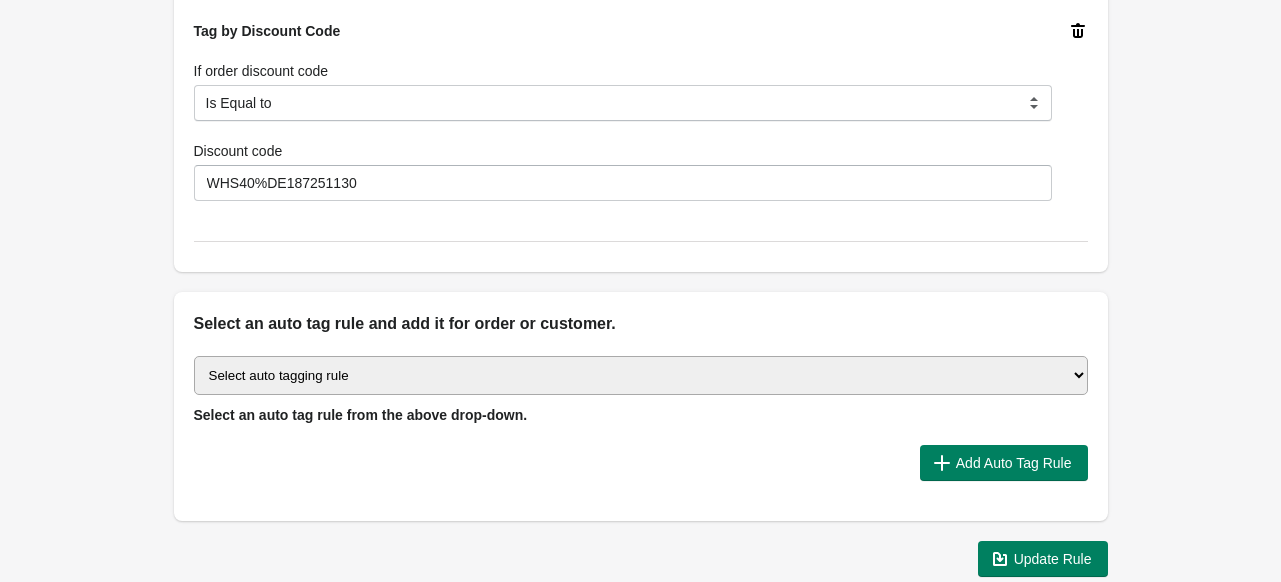 scroll, scrollTop: 1101, scrollLeft: 0, axis: vertical 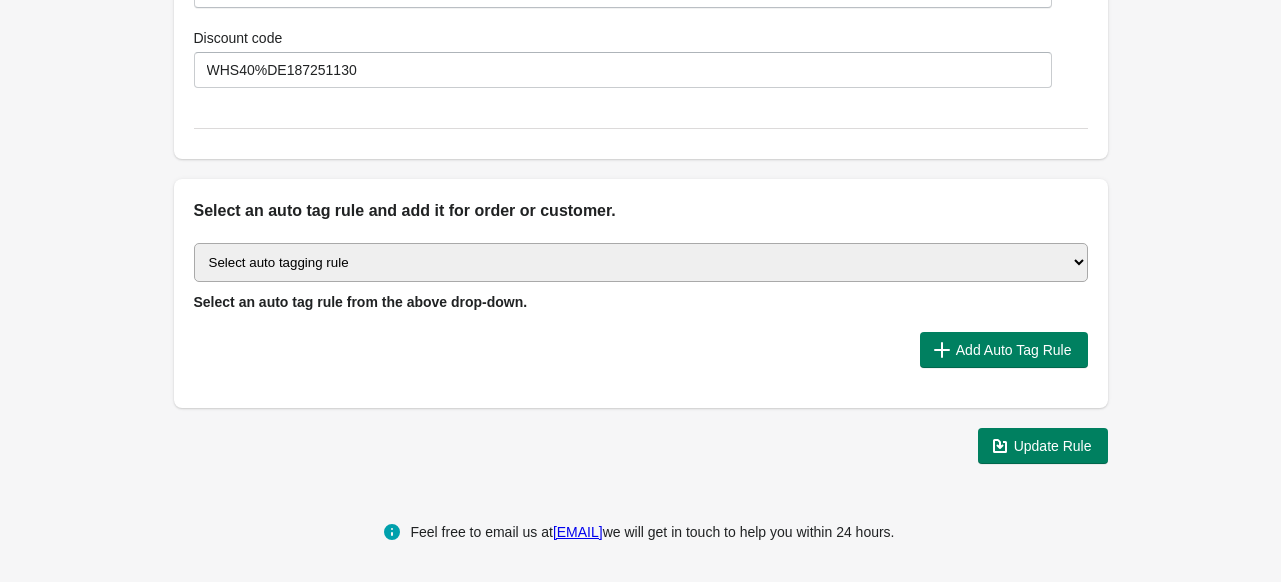 click on "Select auto tagging rule Tag by order amount Tag based on the order count (Volume) Tag by Discount Code Tag based on the Payment Method Tag based on the order additional details or additional attribute Tag based on payment status Tag based on fulfillment status Tag Based on the order source name Tag by order weight (weight is matched in grams) Tag based on the total order discount Use order additional fields value as a tag Add a tag based on the order creation date Add a tag based on the order note Add a tag based on the order tag Tag orders or customers based on the order's customer locale(language) Add a tag based on the order status Add a tag based on the order taxes status. Tag order or customer based on the order risk level. Use the order discount code as a tag. Tag based on the POS location id Tag based on the order tip (tipping) amount Tag based on the fulfilment location id Tag based on the order total item count Use order variant SKUs as a tag Use order note as a tag Tag by Collection" at bounding box center (641, 262) 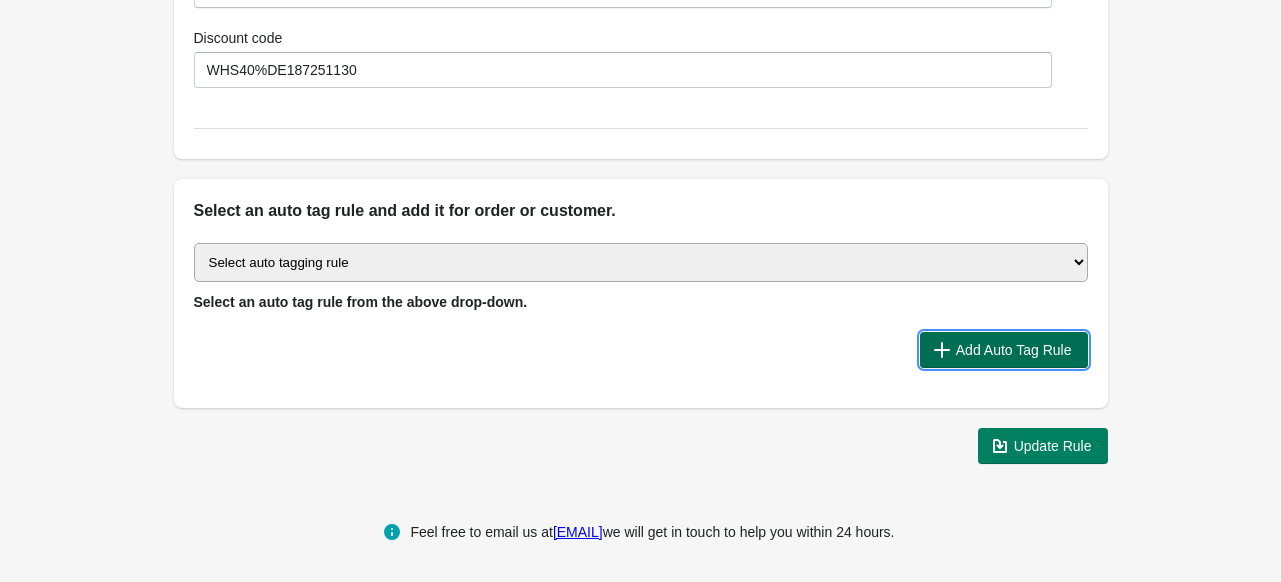 click on "Add Auto Tag Rule" at bounding box center (1004, 350) 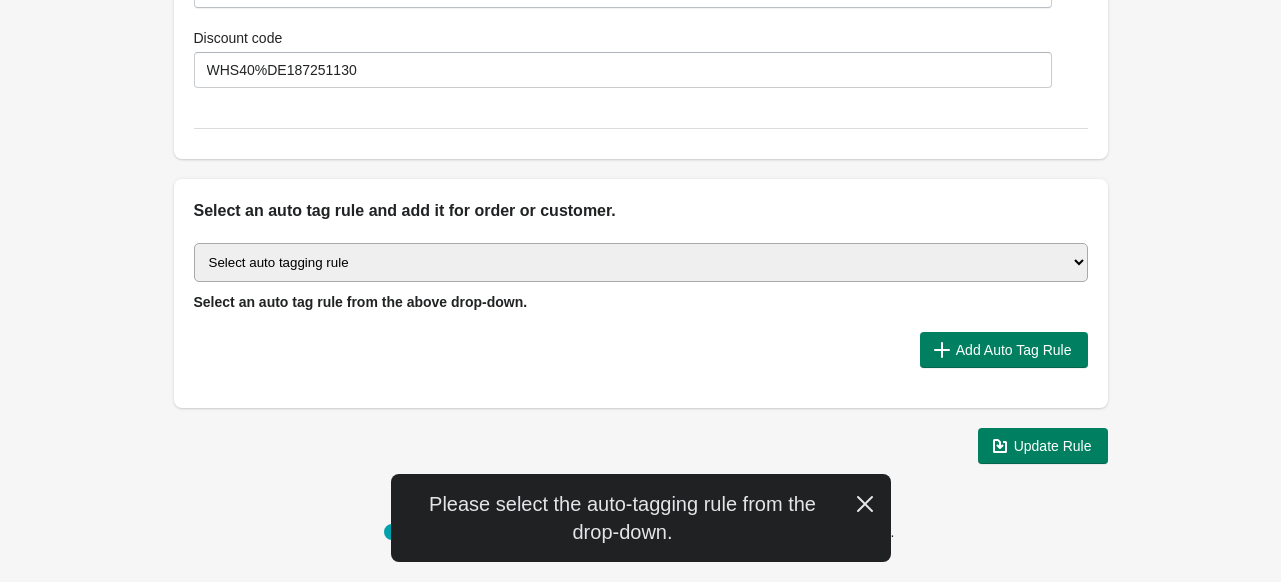 click on "Select auto tagging rule Tag by order amount Tag based on the order count (Volume) Tag by Discount Code Tag based on the Payment Method Tag based on the order additional details or additional attribute Tag based on payment status Tag based on fulfillment status Tag Based on the order source name Tag by order weight (weight is matched in grams) Tag based on the total order discount Use order additional fields value as a tag Add a tag based on the order creation date Add a tag based on the order note Add a tag based on the order tag Tag orders or customers based on the order's customer locale(language) Add a tag based on the order status Add a tag based on the order taxes status. Tag order or customer based on the order risk level. Use the order discount code as a tag. Tag based on the POS location id Tag based on the order tip (tipping) amount Tag based on the fulfilment location id Tag based on the order total item count Use order variant SKUs as a tag Use order note as a tag Tag by Collection" at bounding box center [641, 315] 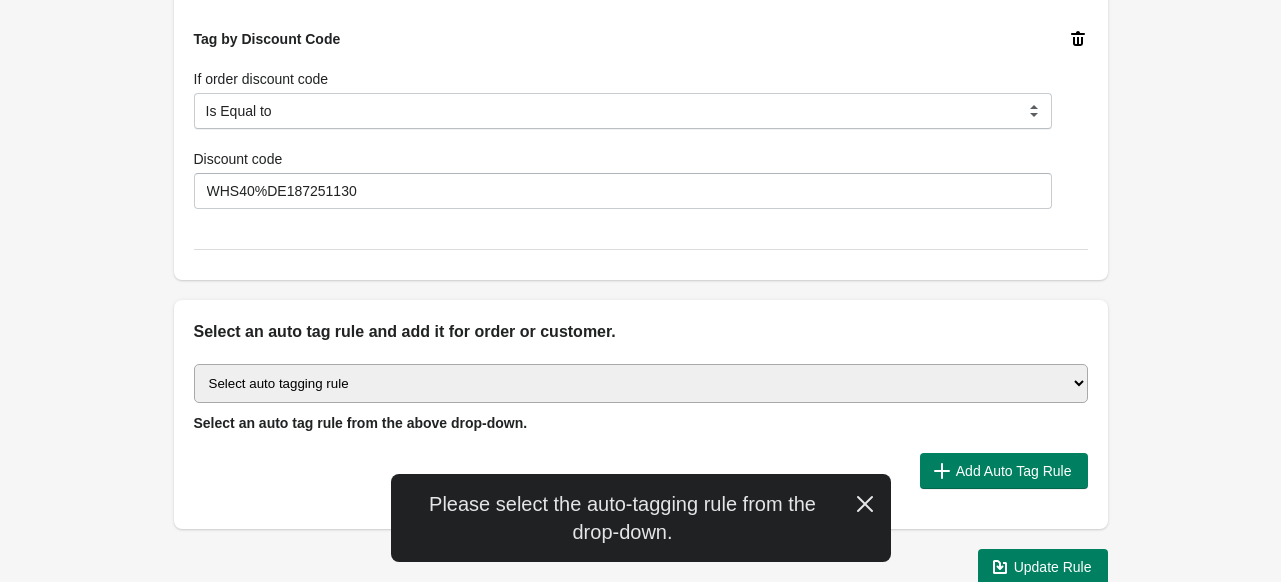 scroll, scrollTop: 1001, scrollLeft: 0, axis: vertical 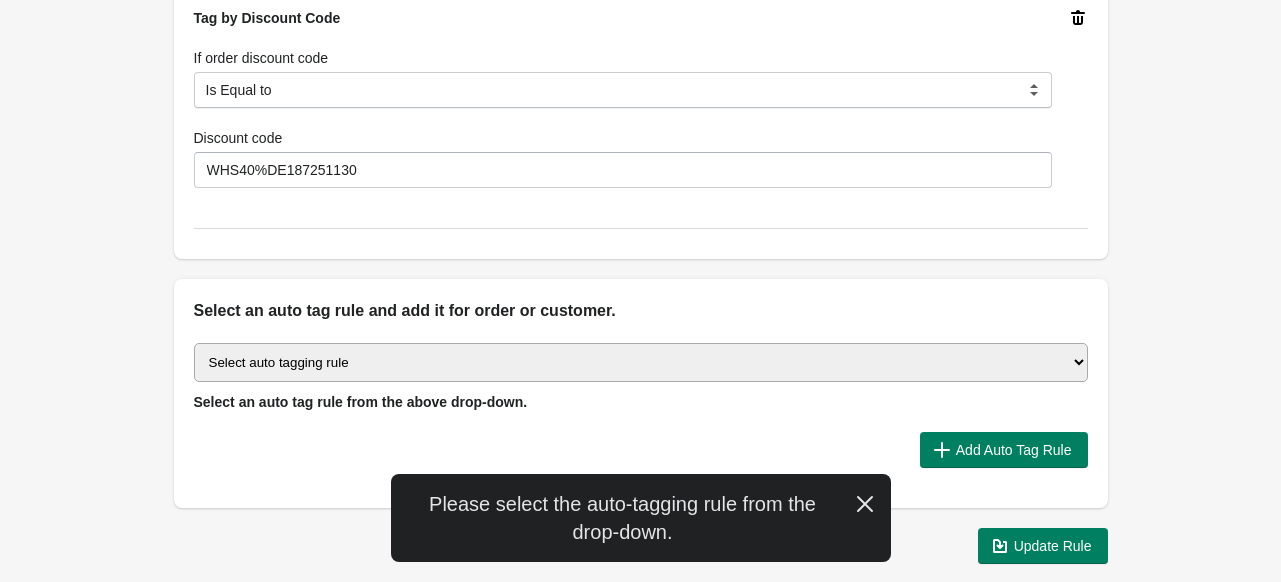 click on "Select auto tagging rule Tag by order amount Tag based on the order count (Volume) Tag by Discount Code Tag based on the Payment Method Tag based on the order additional details or additional attribute Tag based on payment status Tag based on fulfillment status Tag Based on the order source name Tag by order weight (weight is matched in grams) Tag based on the total order discount Use order additional fields value as a tag Add a tag based on the order creation date Add a tag based on the order note Add a tag based on the order tag Tag orders or customers based on the order's customer locale(language) Add a tag based on the order status Add a tag based on the order taxes status. Tag order or customer based on the order risk level. Use the order discount code as a tag. Tag based on the POS location id Tag based on the order tip (tipping) amount Tag based on the fulfilment location id Tag based on the order total item count Use order variant SKUs as a tag Use order note as a tag Tag by Collection" at bounding box center [641, 362] 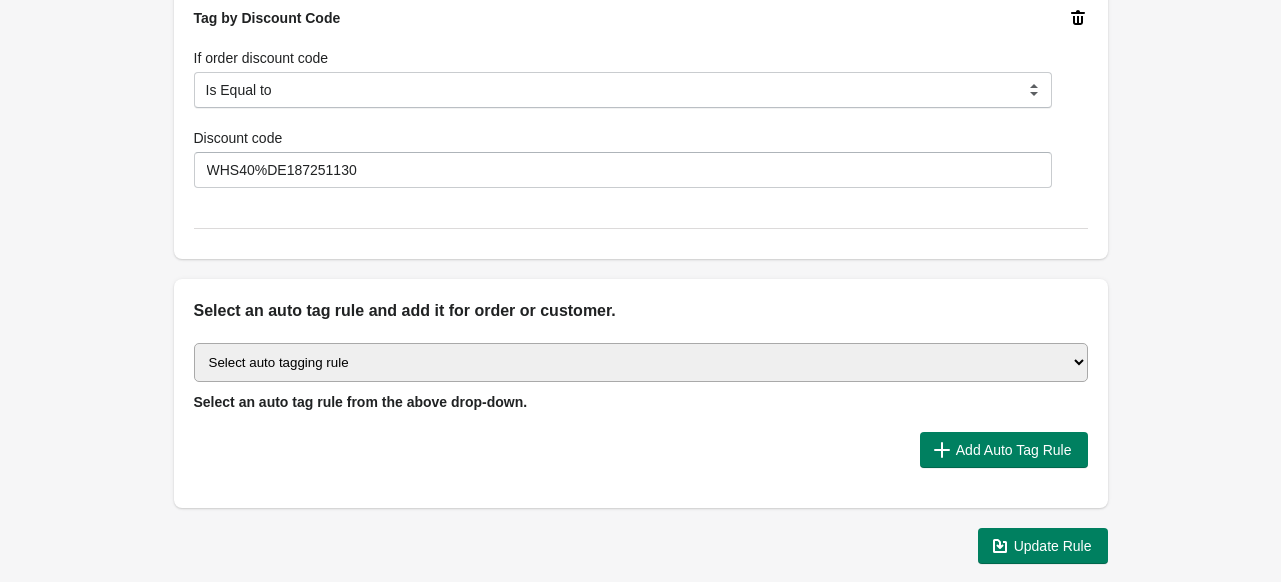 click on "Tag by Discount Code If order discount code Is Equal to Contain Is not Equal to Does not contain Is using any discount code Start With Is Equal to Discount code WHS40%DE[NUMBER] Tag by Discount Code If order discount code Is Equal to Contain Is not Equal to Does not contain Is using any discount code Start With Is Equal to Discount code WHS40%DE[NUMBER] Select an auto tag rule and add it for order or customer. Select auto tagging rule Tag by order amount Tag by Discount Code" at bounding box center (640, -211) 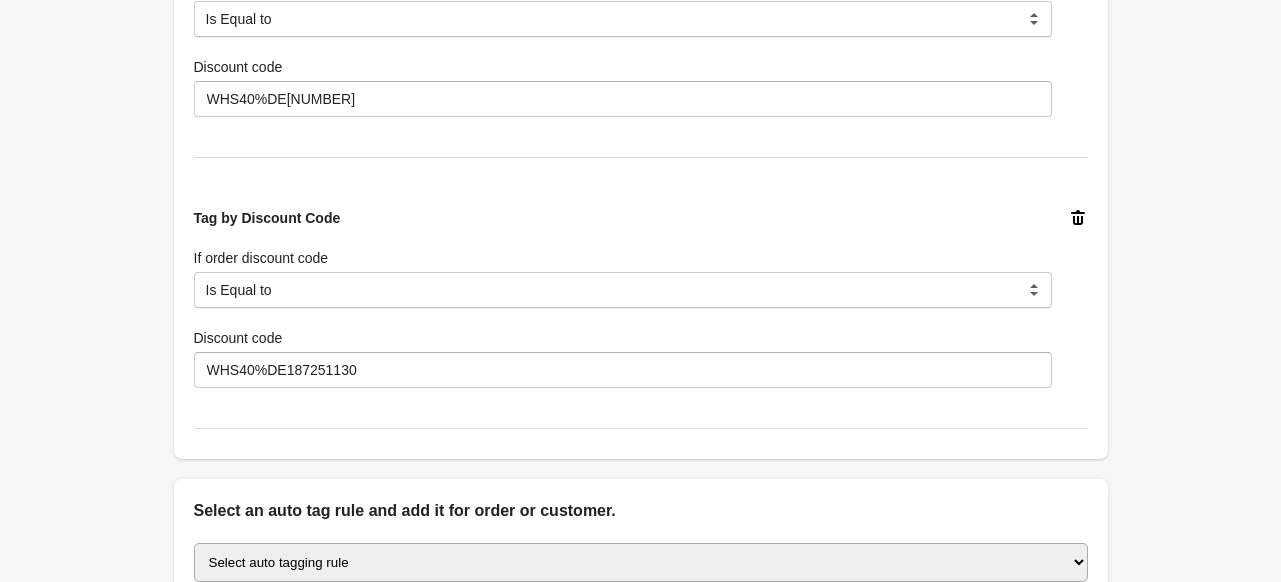 scroll, scrollTop: 1001, scrollLeft: 0, axis: vertical 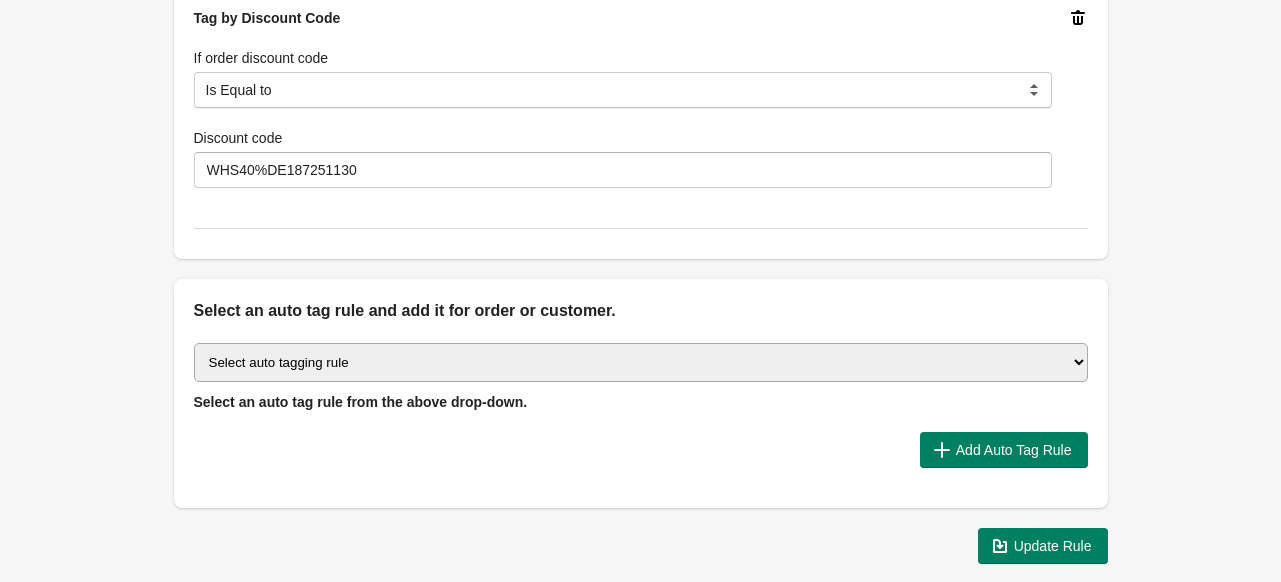 click on "Select auto tagging rule Tag by order amount Tag based on the order count (Volume) Tag by Discount Code Tag based on the Payment Method Tag based on the order additional details or additional attribute Tag based on payment status Tag based on fulfillment status Tag Based on the order source name Tag by order weight (weight is matched in grams) Tag based on the total order discount Use order additional fields value as a tag Add a tag based on the order creation date Add a tag based on the order note Add a tag based on the order tag Tag orders or customers based on the order's customer locale(language) Add a tag based on the order status Add a tag based on the order taxes status. Tag order or customer based on the order risk level. Use the order discount code as a tag. Tag based on the POS location id Tag based on the order tip (tipping) amount Tag based on the fulfilment location id Tag based on the order total item count Use order variant SKUs as a tag Use order note as a tag Tag by Collection" at bounding box center [641, 362] 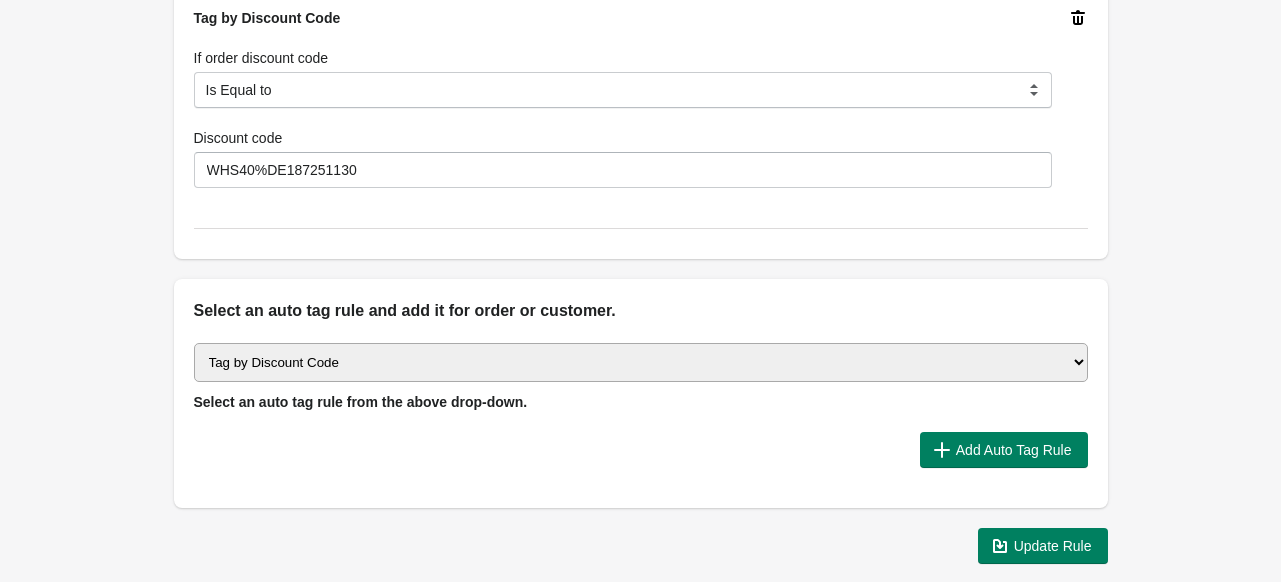 click on "Select auto tagging rule Tag by order amount Tag based on the order count (Volume) Tag by Discount Code Tag based on the Payment Method Tag based on the order additional details or additional attribute Tag based on payment status Tag based on fulfillment status Tag Based on the order source name Tag by order weight (weight is matched in grams) Tag based on the total order discount Use order additional fields value as a tag Add a tag based on the order creation date Add a tag based on the order note Add a tag based on the order tag Tag orders or customers based on the order's customer locale(language) Add a tag based on the order status Add a tag based on the order taxes status. Tag order or customer based on the order risk level. Use the order discount code as a tag. Tag based on the POS location id Tag based on the order tip (tipping) amount Tag based on the fulfilment location id Tag based on the order total item count Use order variant SKUs as a tag Use order note as a tag Tag by Collection" at bounding box center [641, 362] 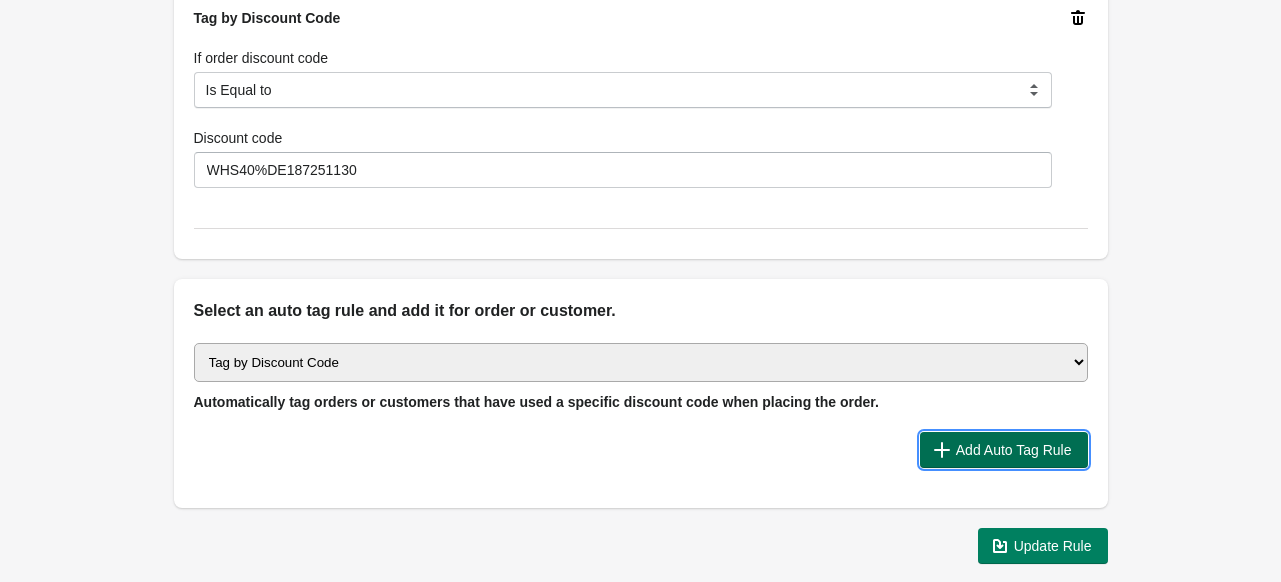 click 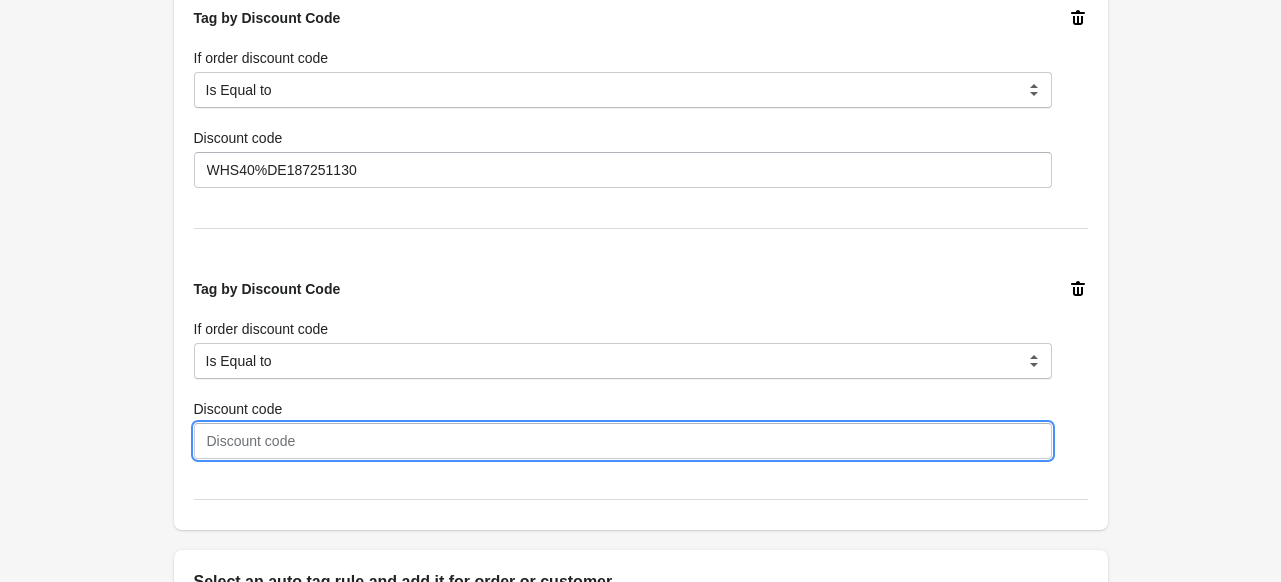 click on "Discount code" at bounding box center [623, 441] 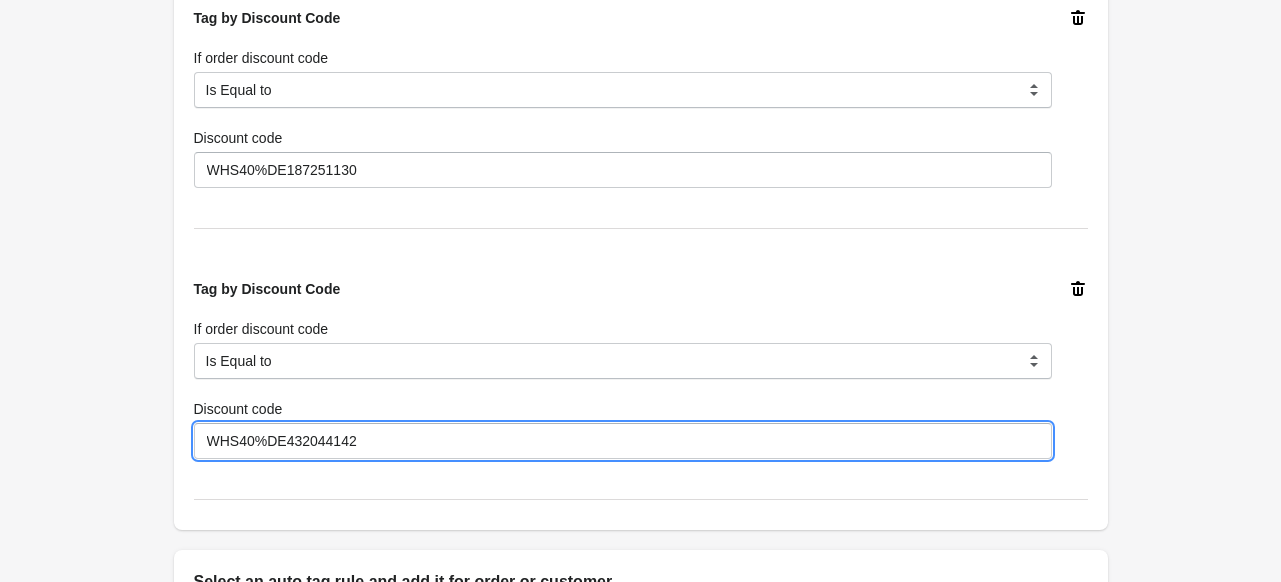type on "WHS40%DE432044142" 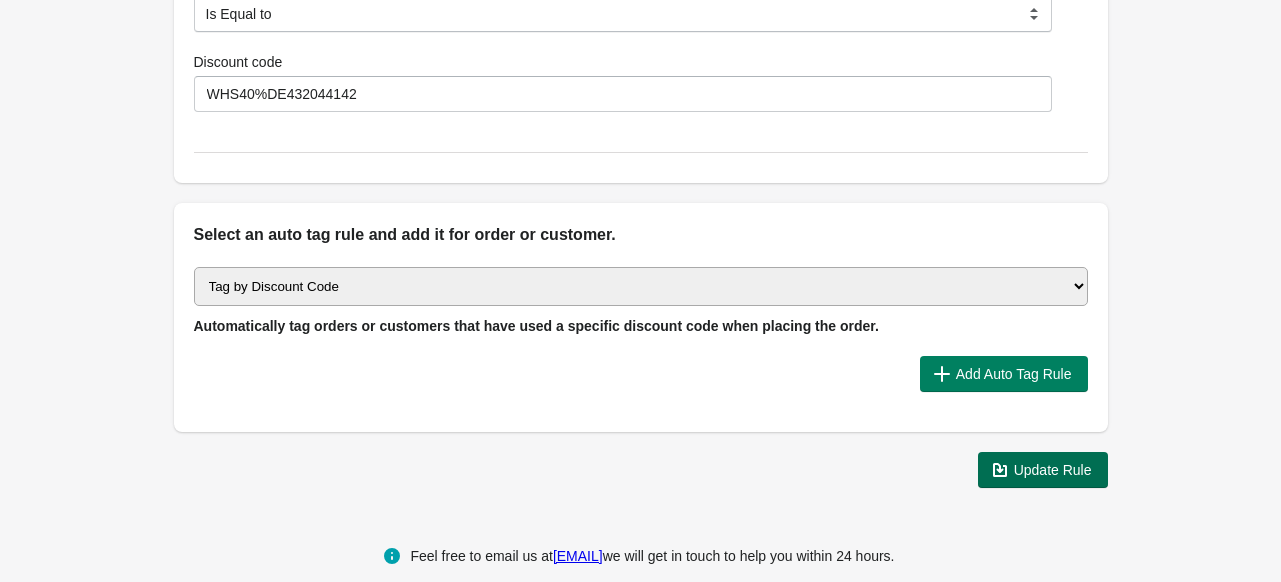 scroll, scrollTop: 1372, scrollLeft: 0, axis: vertical 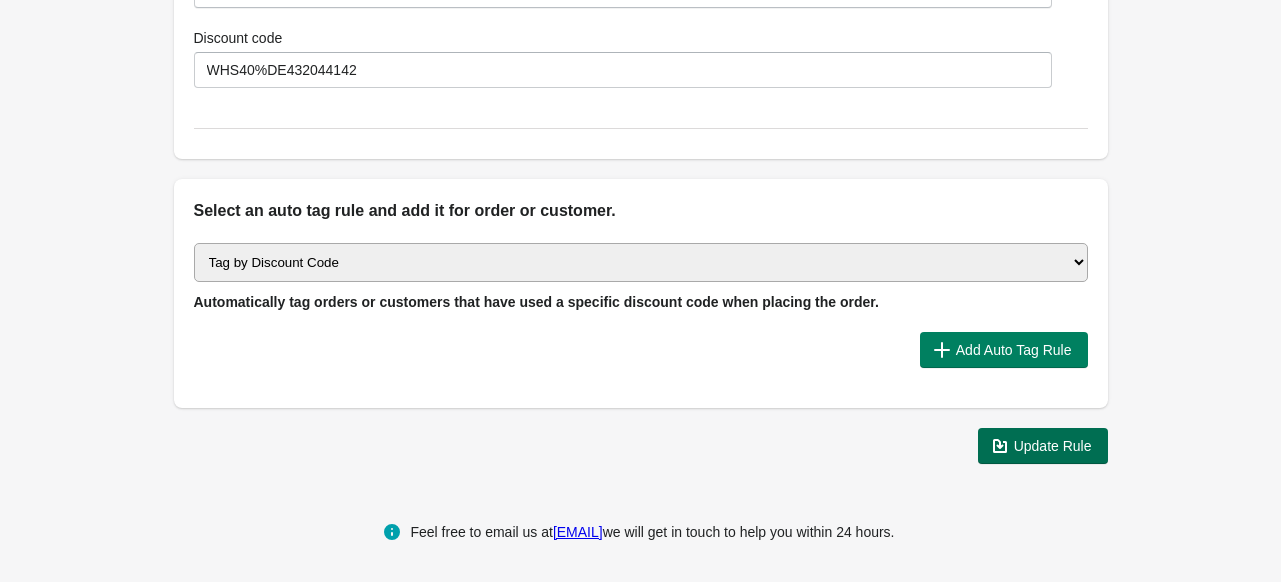 click on "Update Rule" at bounding box center (1053, 446) 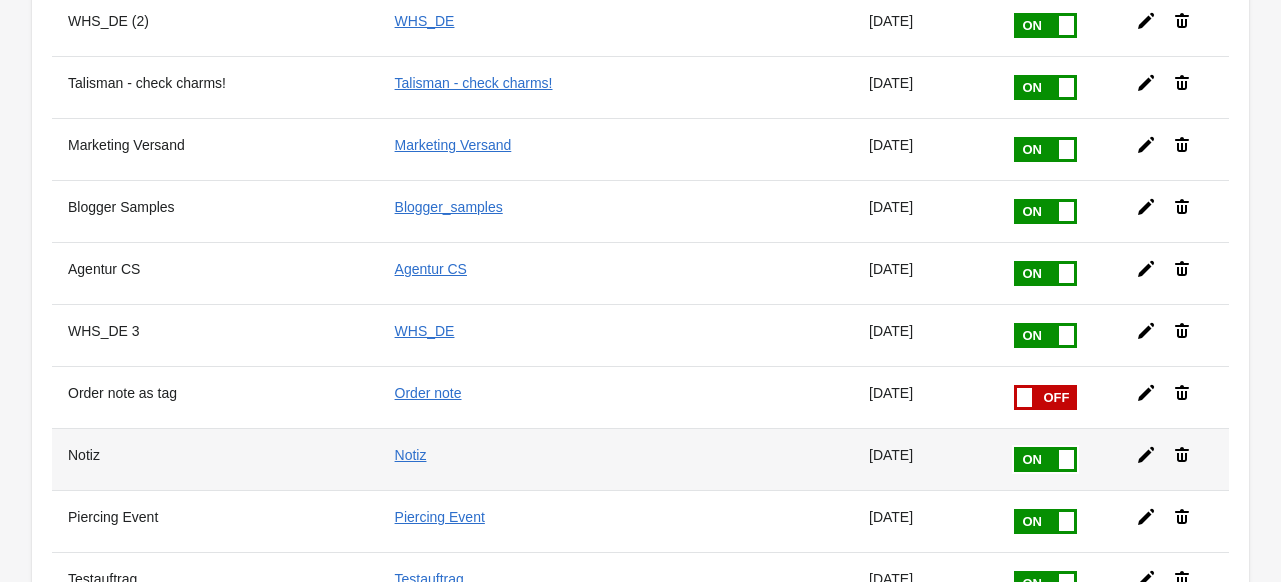 scroll, scrollTop: 1392, scrollLeft: 0, axis: vertical 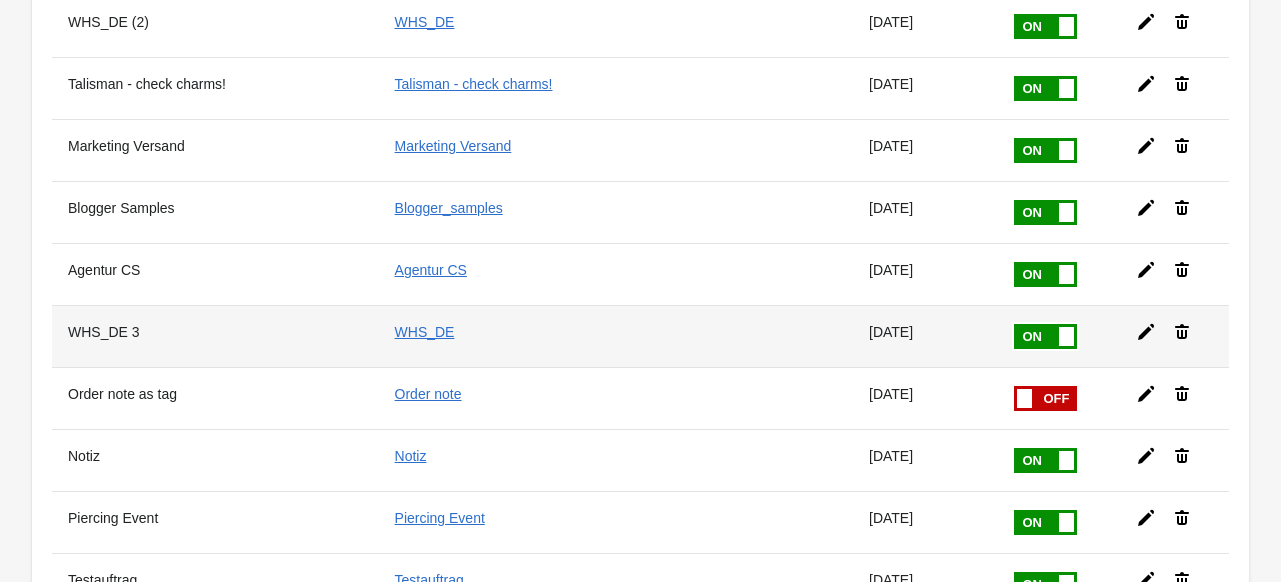 click 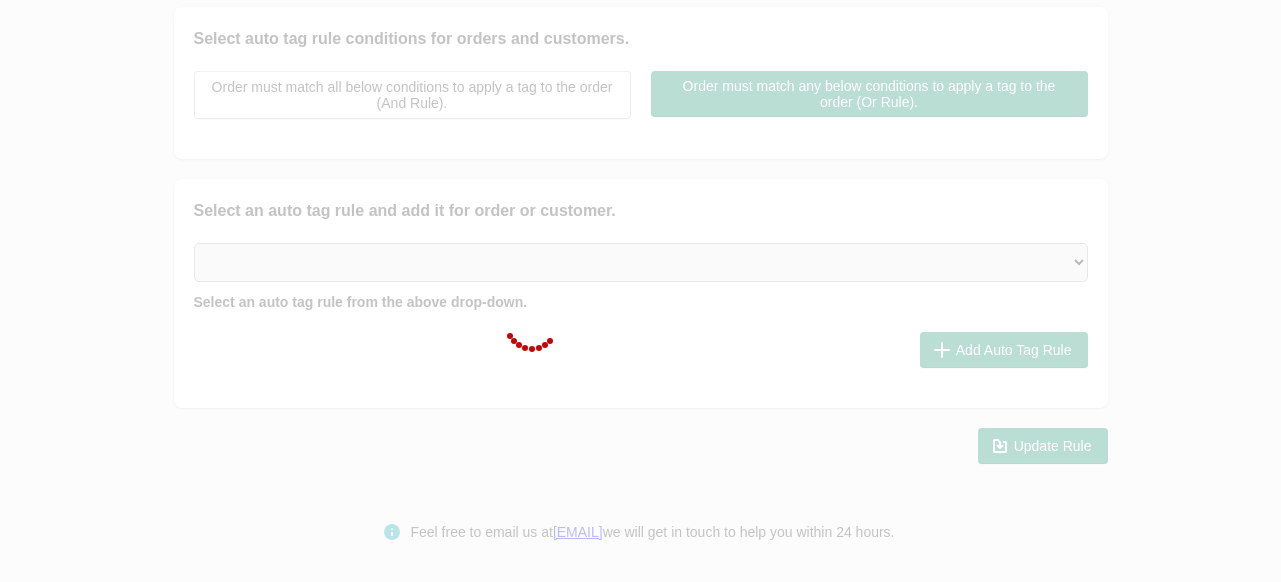 type on "WHS_DE 3" 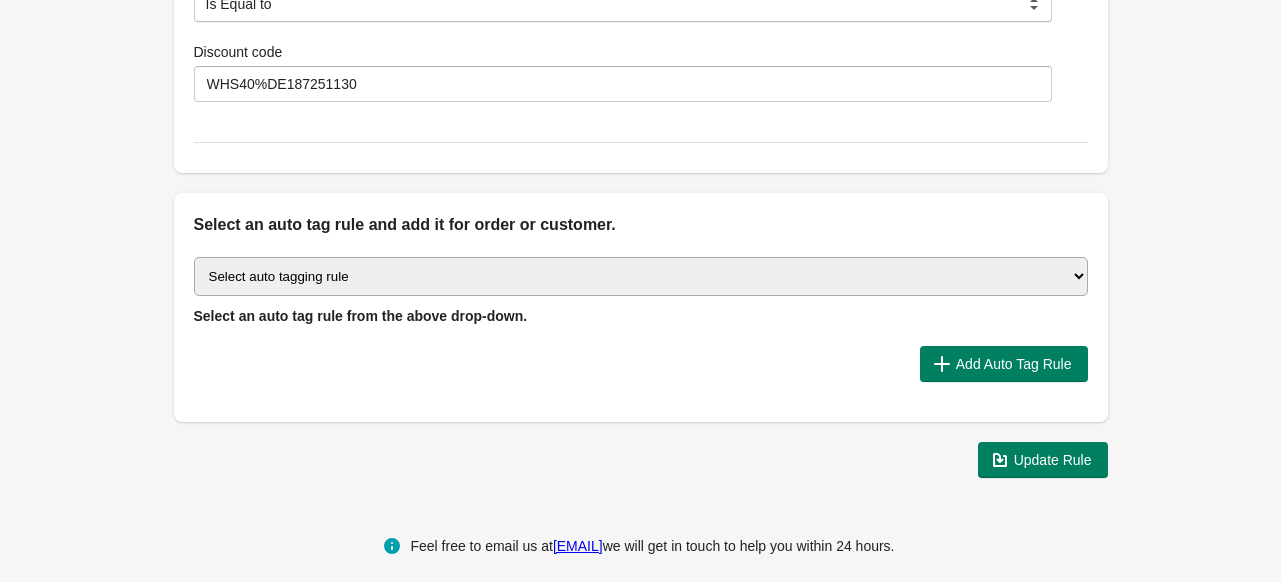 scroll, scrollTop: 2184, scrollLeft: 0, axis: vertical 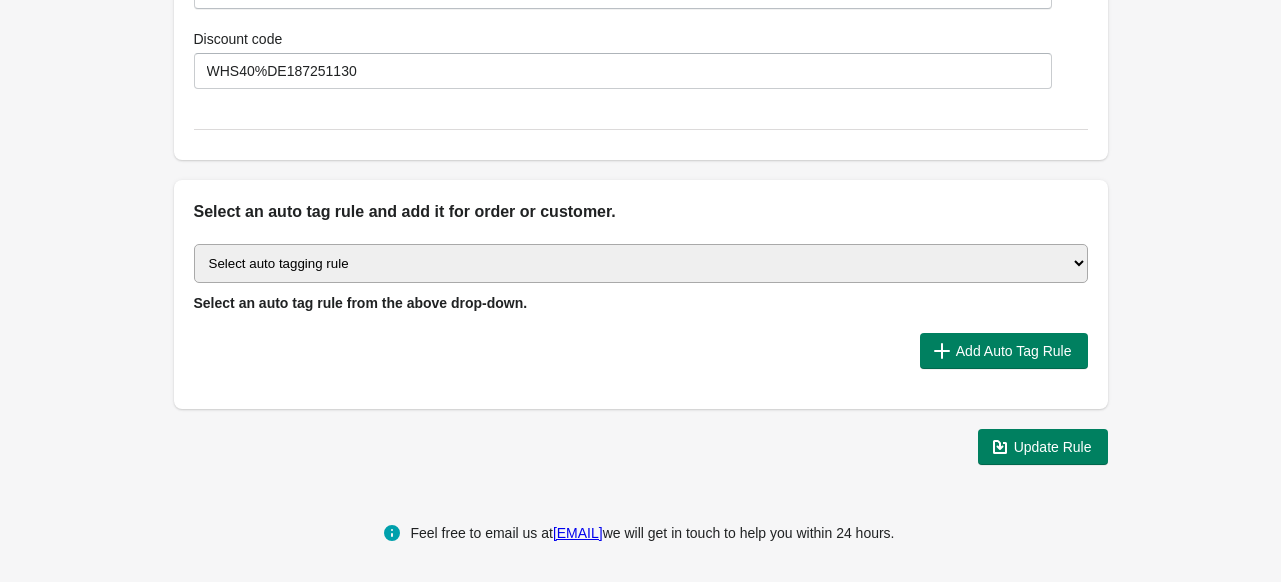 click on "Select auto tagging rule Tag by order amount Tag based on the order count (Volume) Tag by Discount Code Tag based on the Payment Method Tag based on the order additional details or additional attribute Tag based on payment status Tag based on fulfillment status Tag Based on the order source name Tag by order weight (weight is matched in grams) Tag based on the total order discount Use order additional fields value as a tag Add a tag based on the order creation date Add a tag based on the order note Add a tag based on the order tag Tag orders or customers based on the order's customer locale(language) Add a tag based on the order status Add a tag based on the order taxes status. Tag order or customer based on the order risk level. Use the order discount code as a tag. Tag based on the POS location id Tag based on the order tip (tipping) amount Tag based on the fulfilment location id Tag based on the order total item count Use order variant SKUs as a tag Use order note as a tag Tag by Collection" at bounding box center (641, 263) 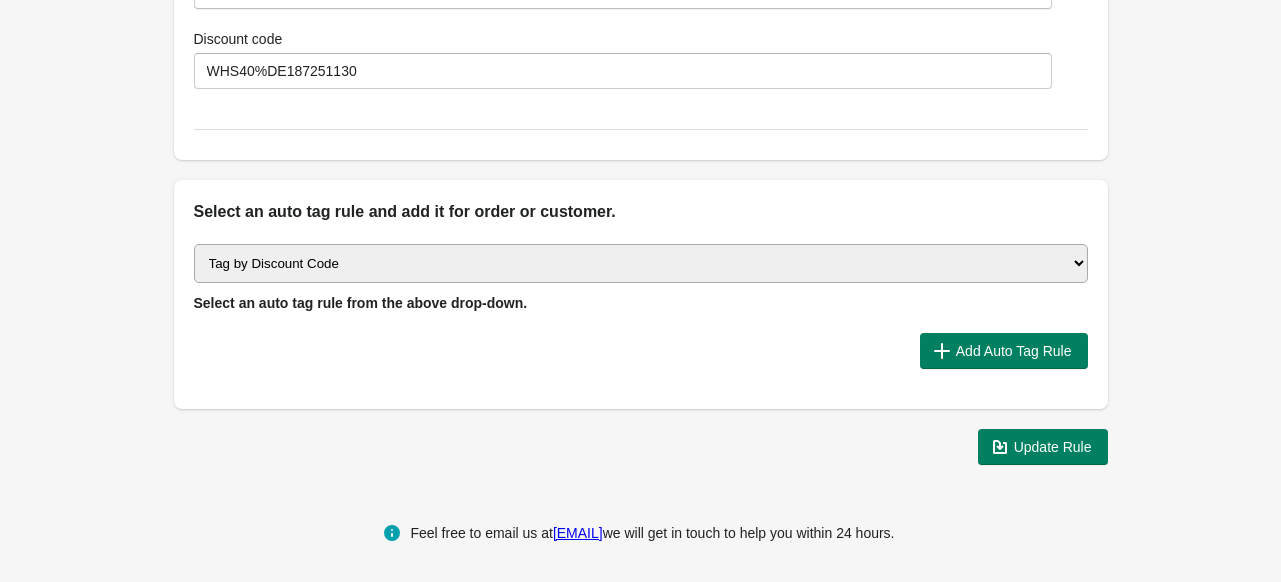 click on "Select auto tagging rule Tag by order amount Tag based on the order count (Volume) Tag by Discount Code Tag based on the Payment Method Tag based on the order additional details or additional attribute Tag based on payment status Tag based on fulfillment status Tag Based on the order source name Tag by order weight (weight is matched in grams) Tag based on the total order discount Use order additional fields value as a tag Add a tag based on the order creation date Add a tag based on the order note Add a tag based on the order tag Tag orders or customers based on the order's customer locale(language) Add a tag based on the order status Add a tag based on the order taxes status. Tag order or customer based on the order risk level. Use the order discount code as a tag. Tag based on the POS location id Tag based on the order tip (tipping) amount Tag based on the fulfilment location id Tag based on the order total item count Use order variant SKUs as a tag Use order note as a tag Tag by Collection" at bounding box center (641, 263) 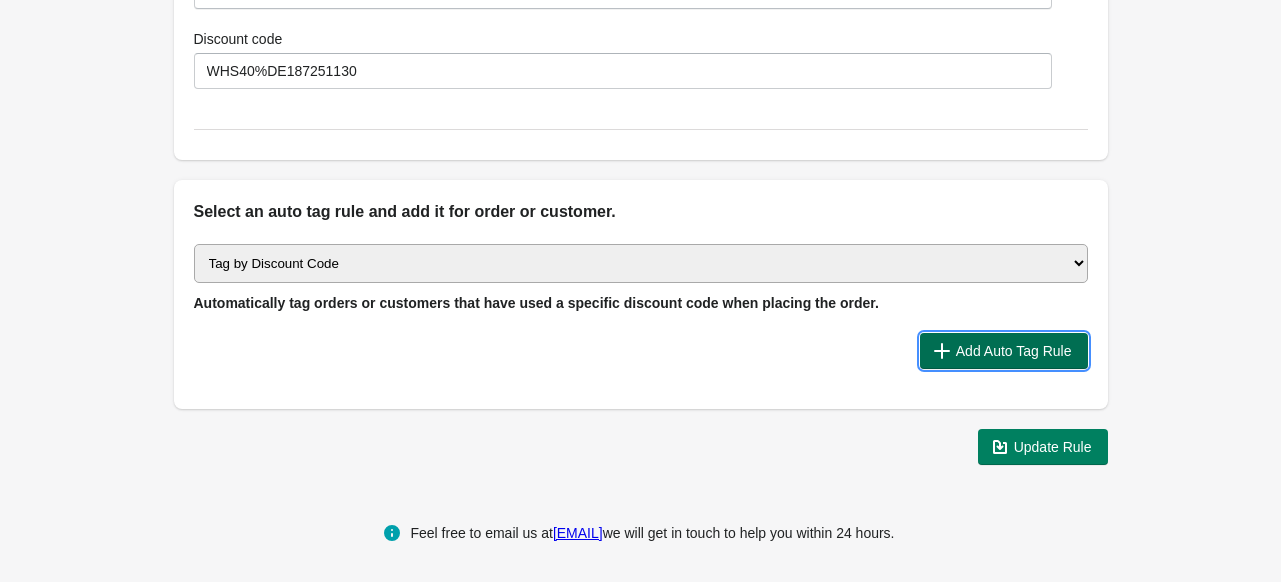 click 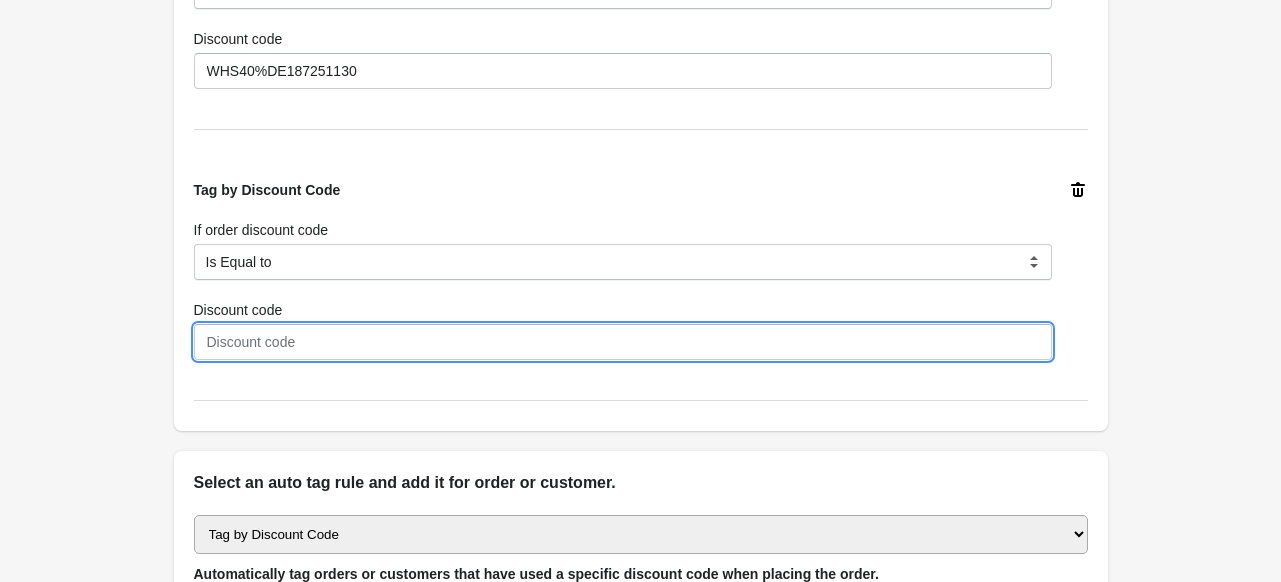 click on "Discount code" at bounding box center [623, 342] 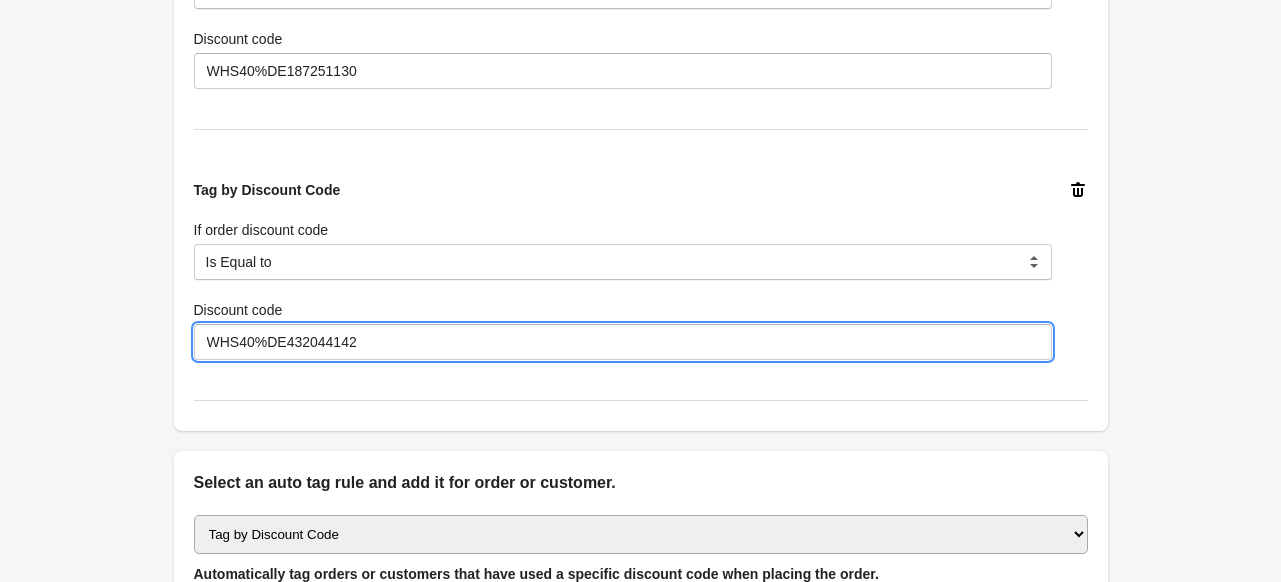 type on "WHS40%DE432044142" 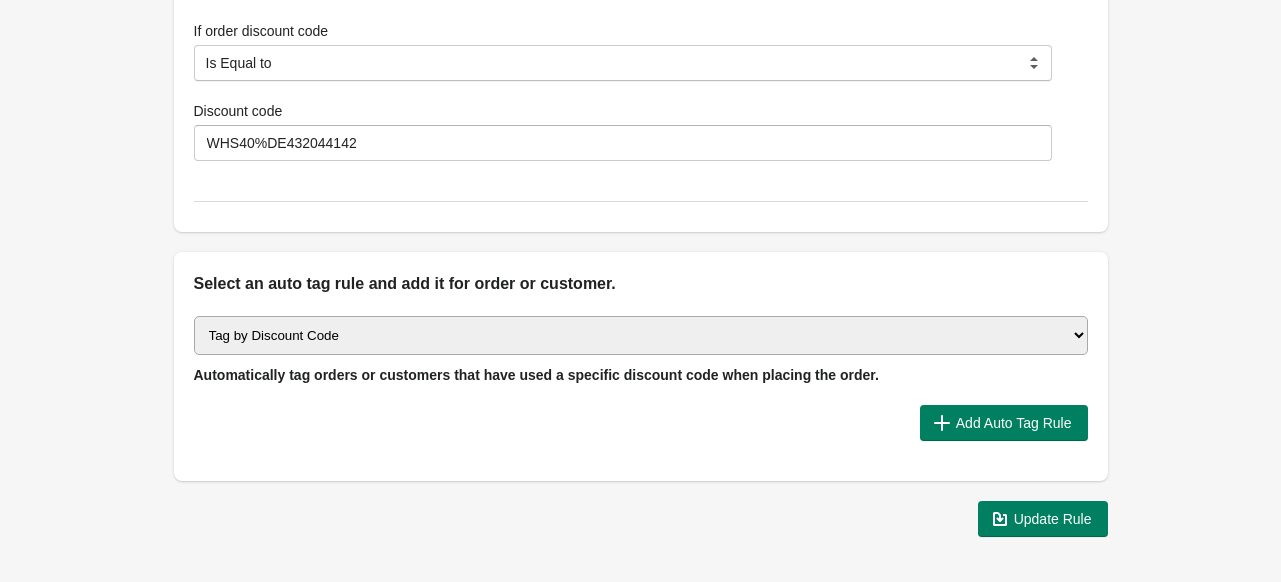 scroll, scrollTop: 2384, scrollLeft: 0, axis: vertical 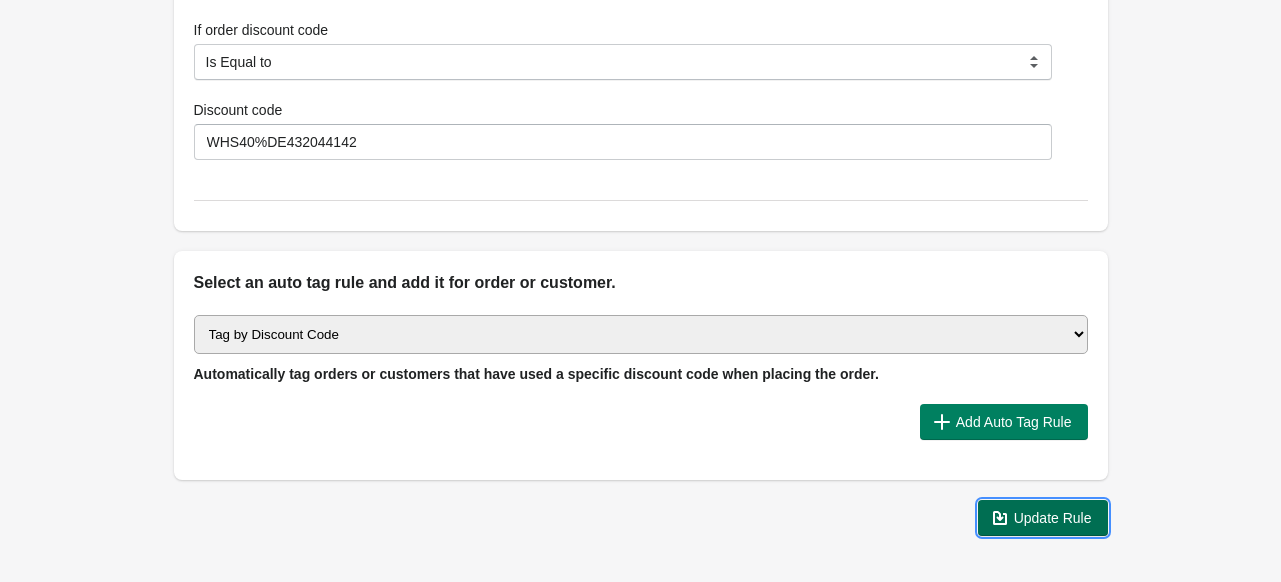 click on "Update Rule" at bounding box center (1053, 518) 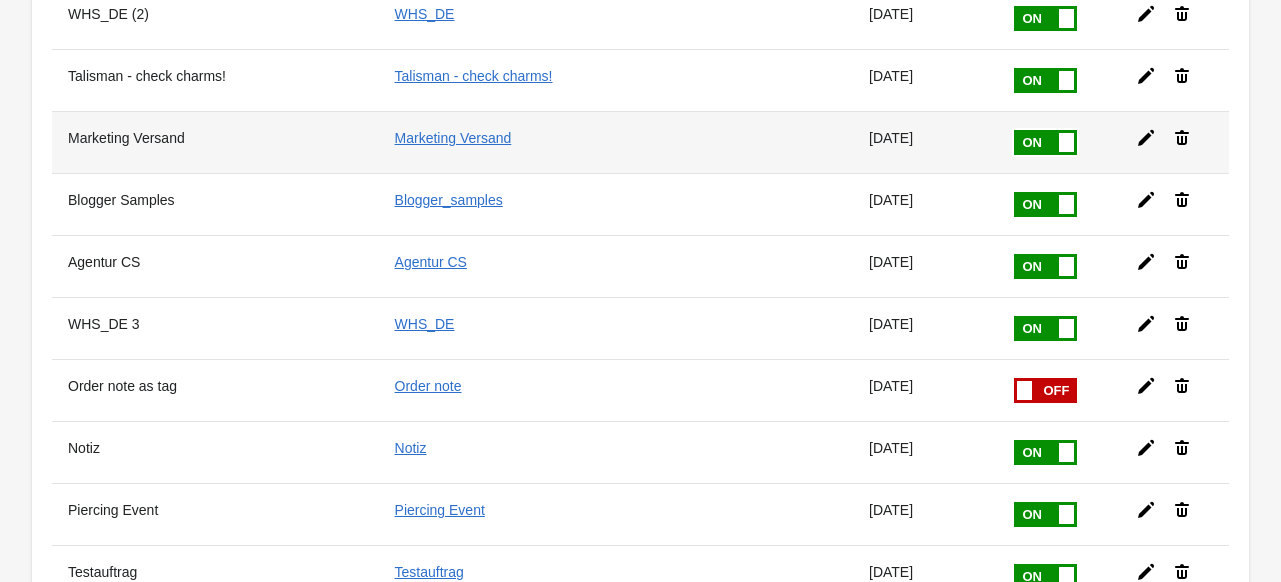 scroll, scrollTop: 1500, scrollLeft: 0, axis: vertical 